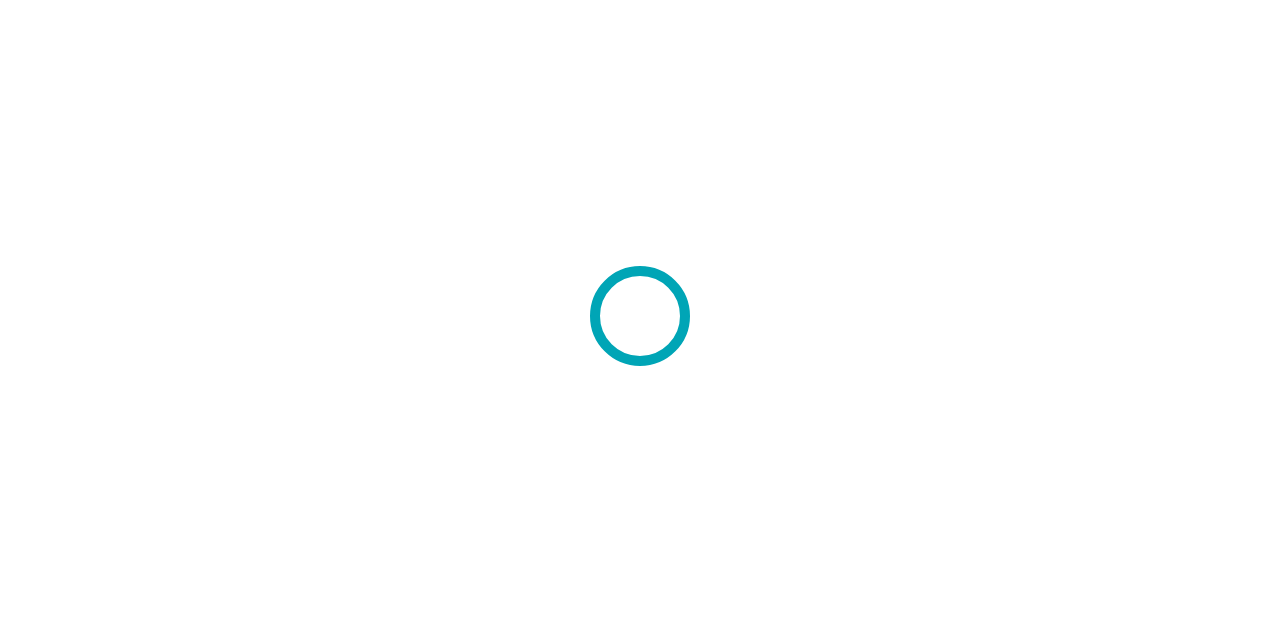 scroll, scrollTop: 0, scrollLeft: 0, axis: both 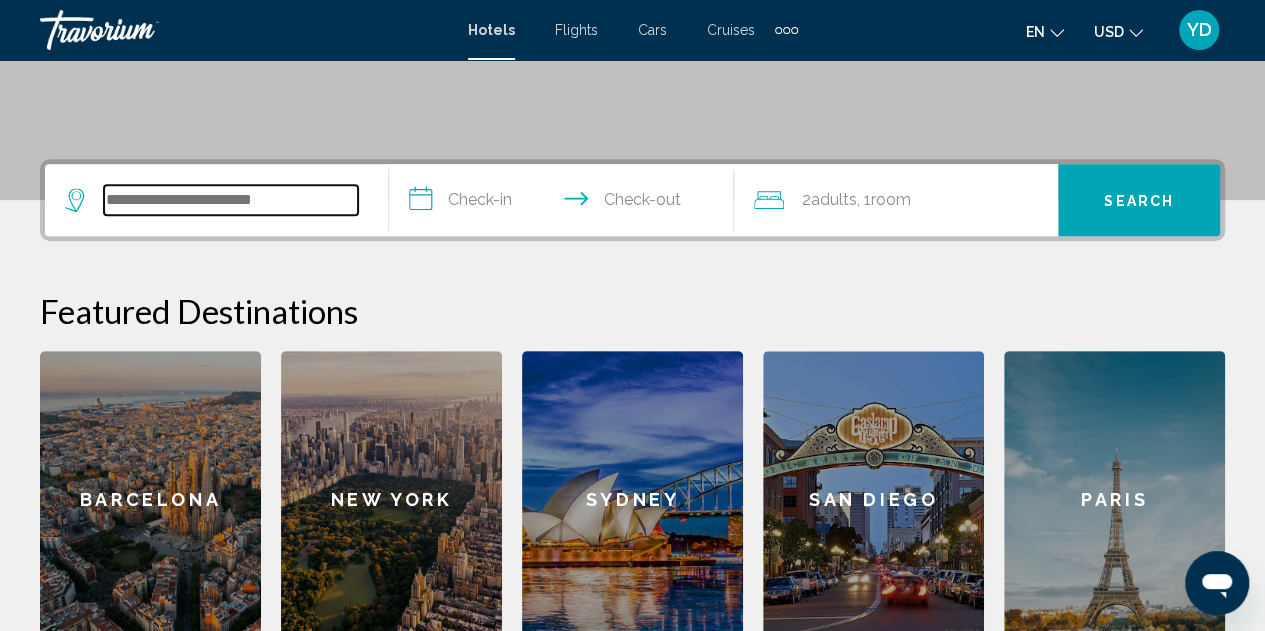 click at bounding box center (231, 200) 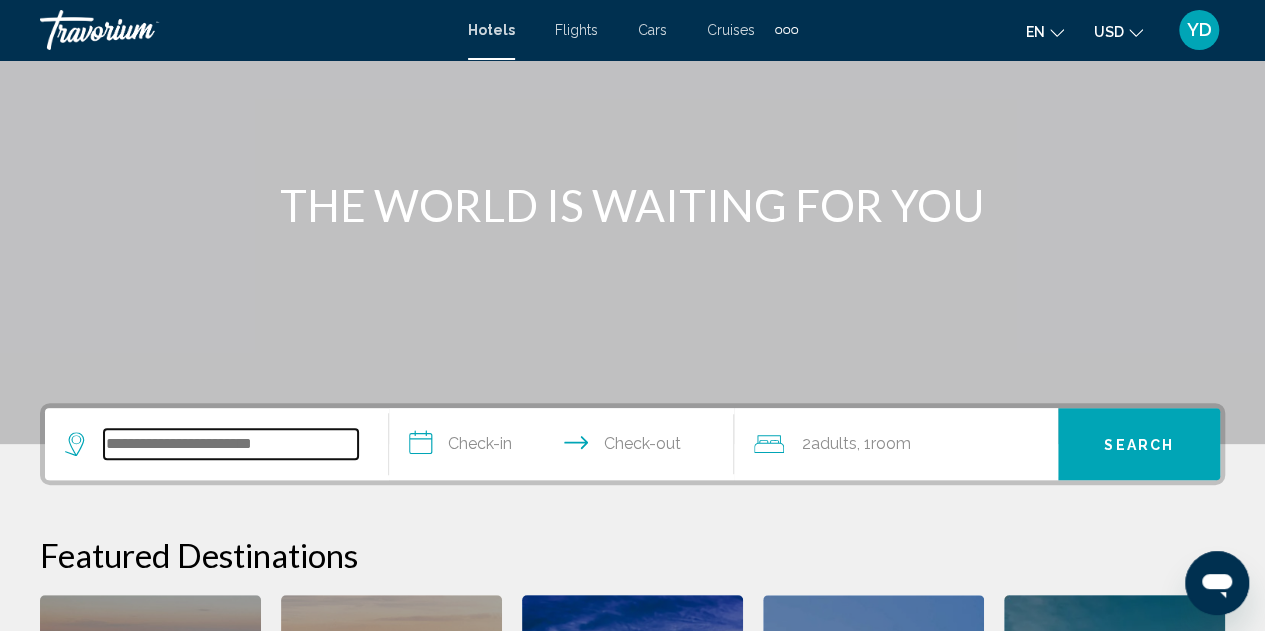 scroll, scrollTop: 0, scrollLeft: 0, axis: both 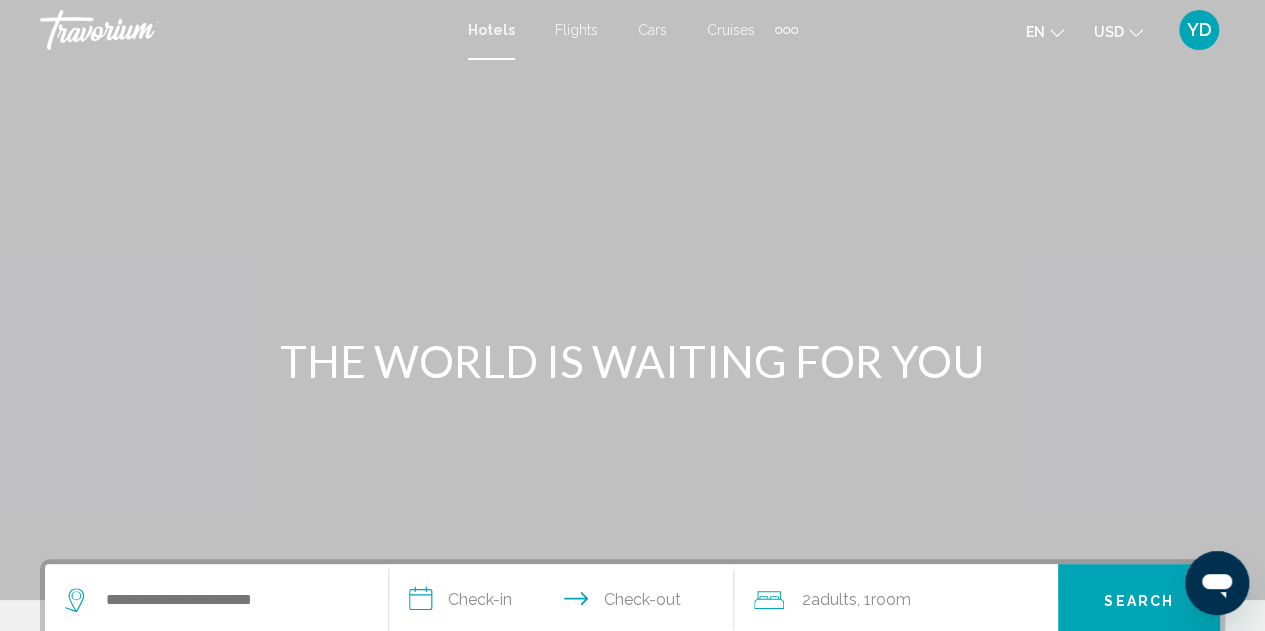 click on "Hotels Flights Cars Cruises Activities Hotels Flights Cars Cruises Activities" at bounding box center (633, 30) 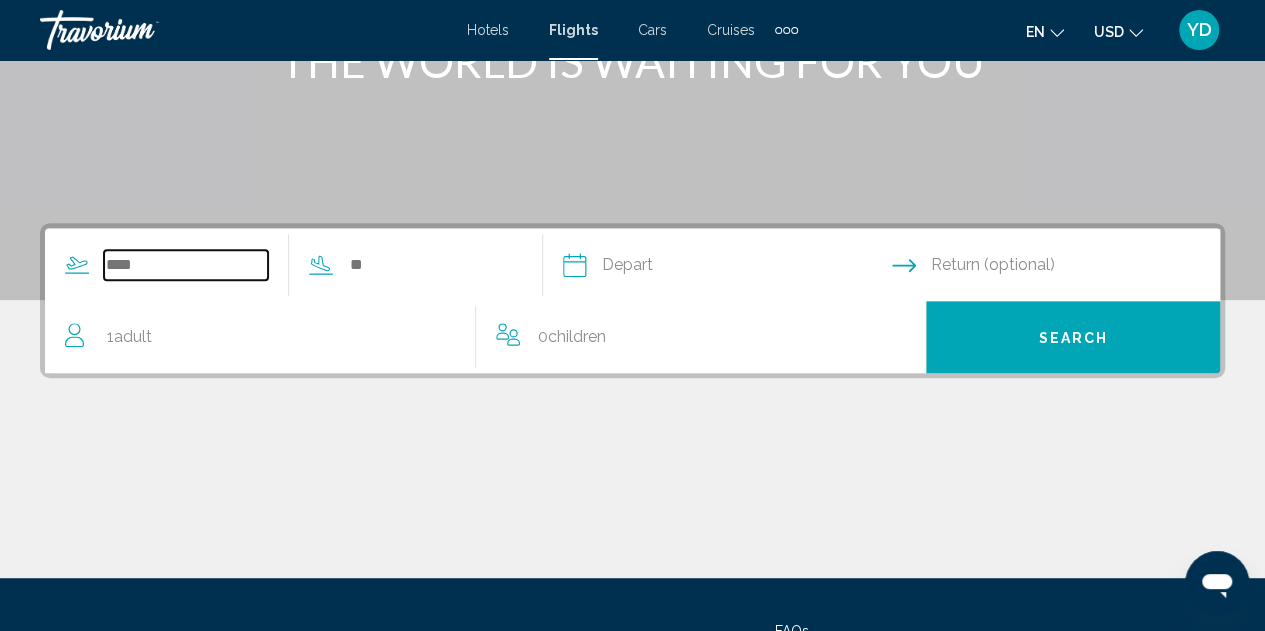 click at bounding box center (186, 265) 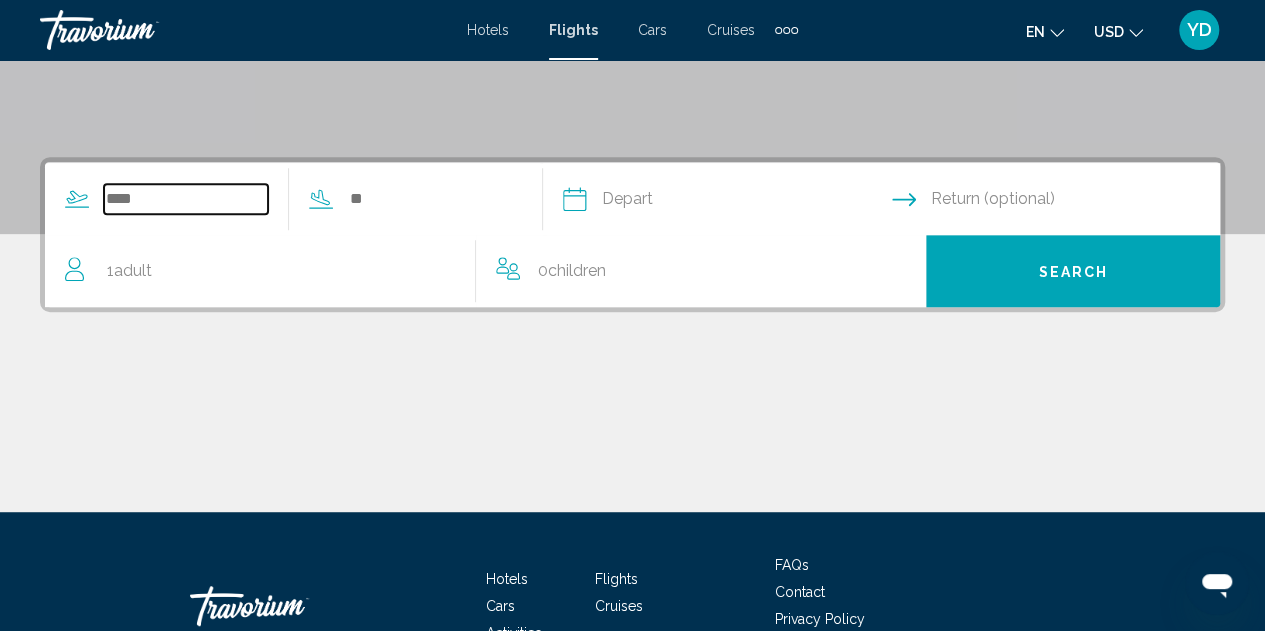 scroll, scrollTop: 458, scrollLeft: 0, axis: vertical 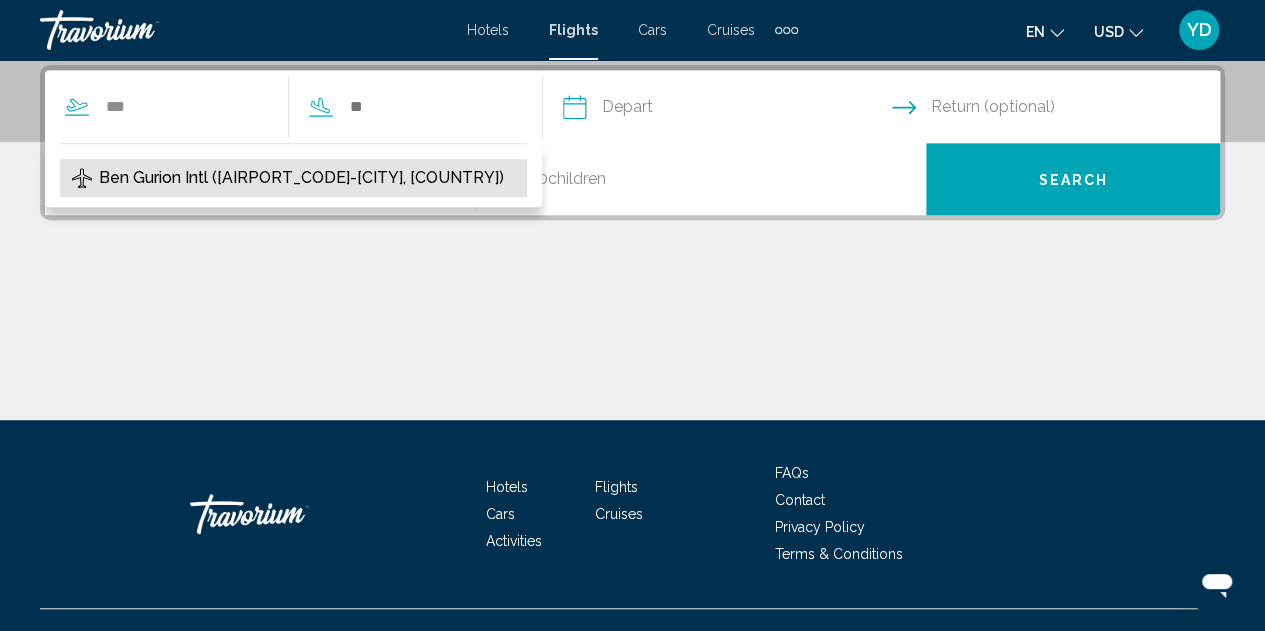 click on "Ben Gurion Intl ([AIRPORT_CODE]-[CITY], [COUNTRY])" at bounding box center [301, 178] 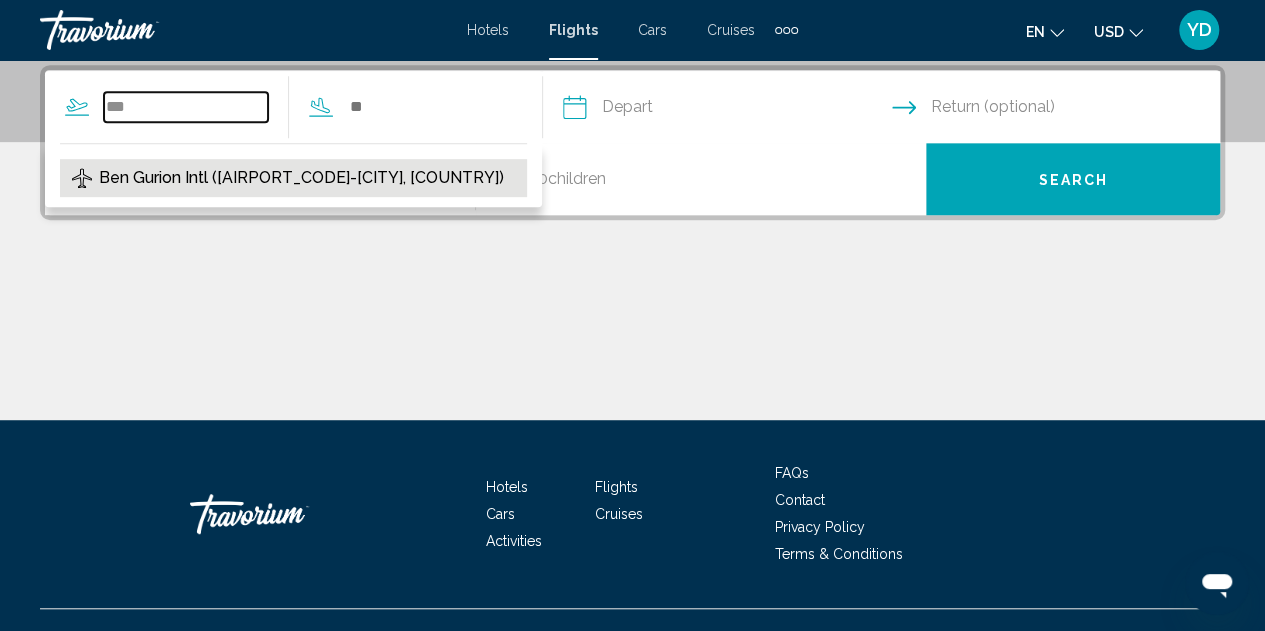 type on "**********" 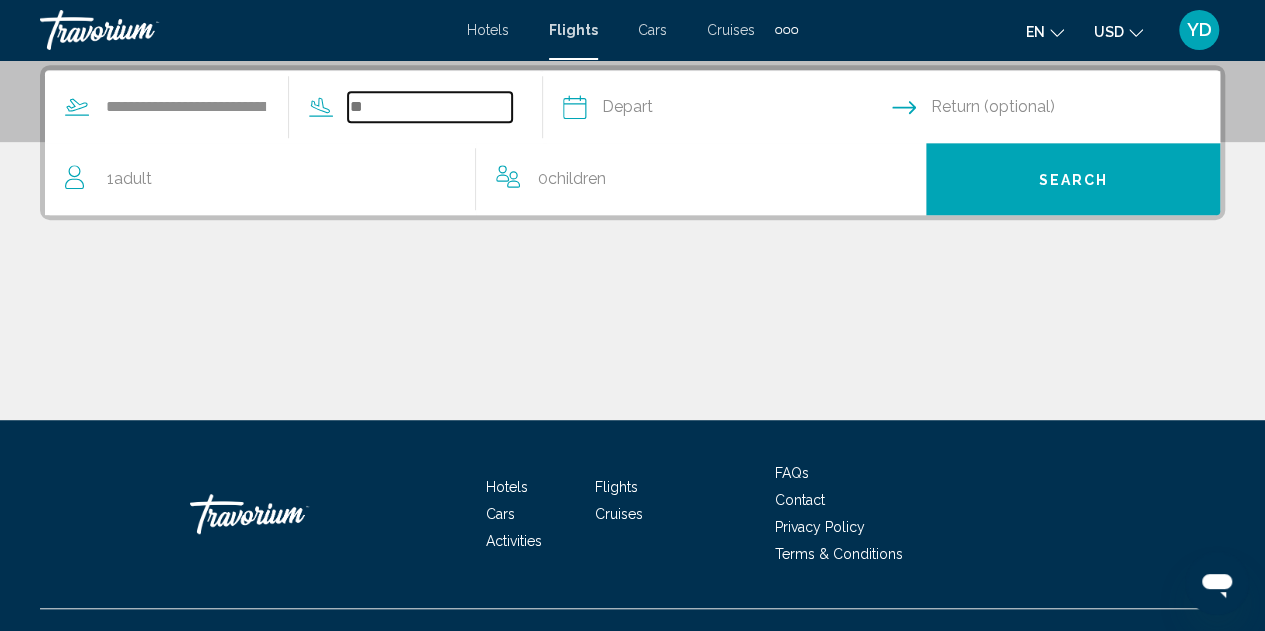 click at bounding box center (430, 107) 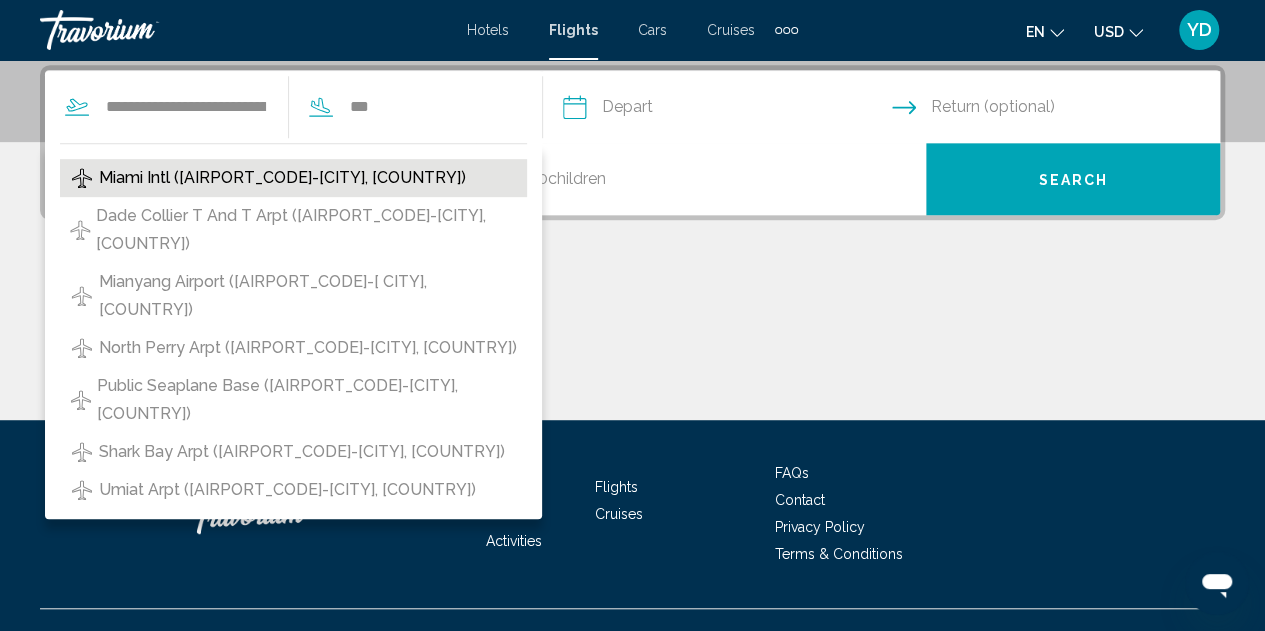 click on "Miami Intl ([AIRPORT_CODE]-[CITY], [COUNTRY])" at bounding box center [282, 178] 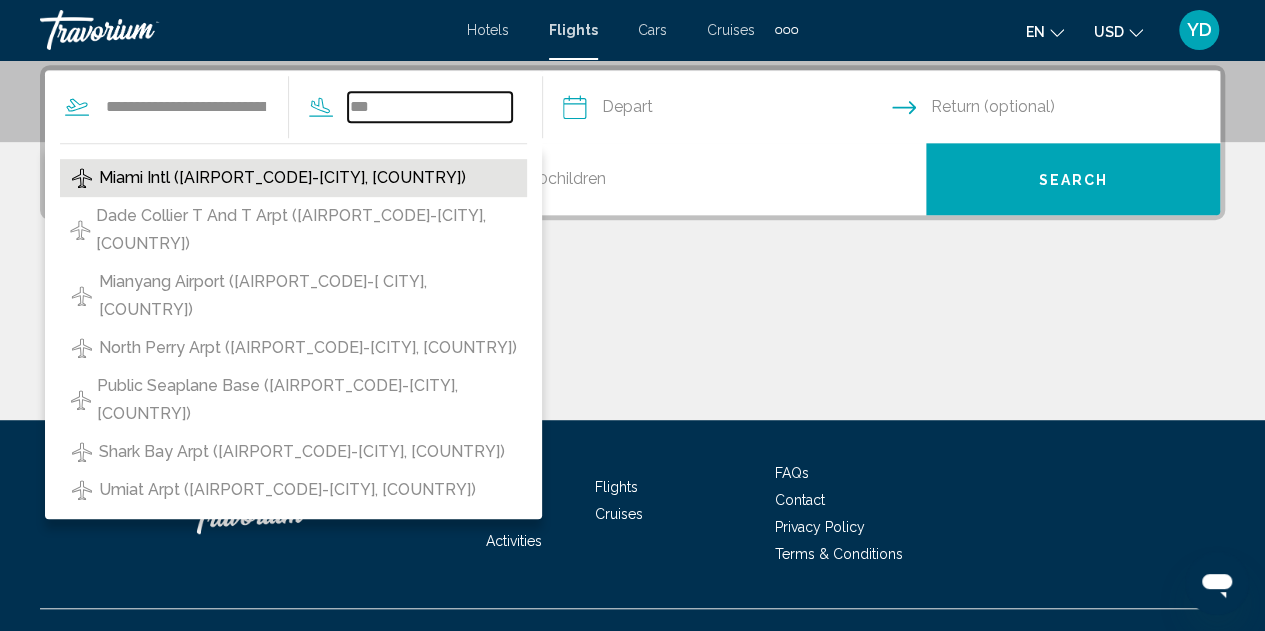 type on "**********" 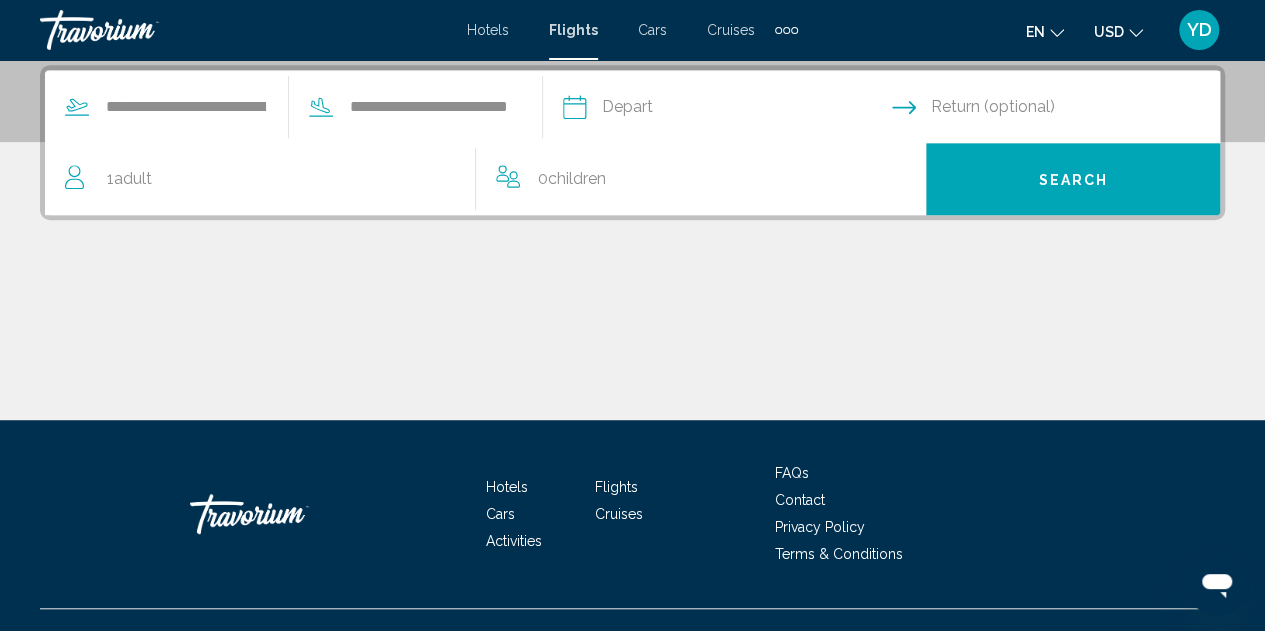 click at bounding box center [726, 110] 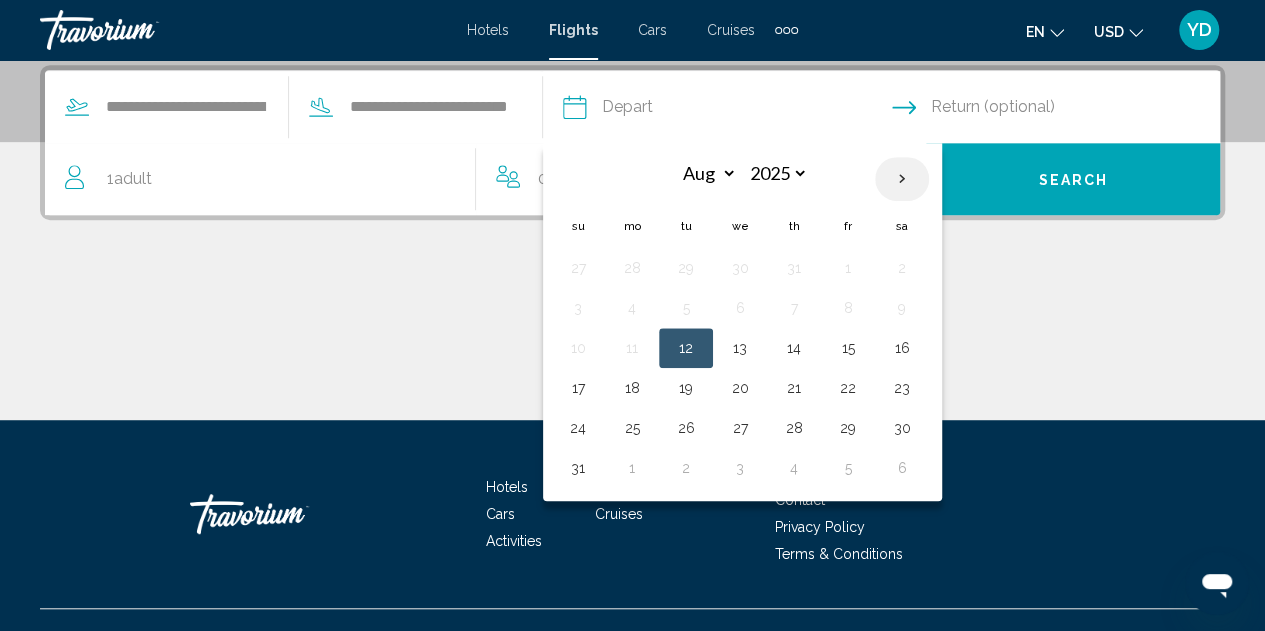 click at bounding box center [902, 179] 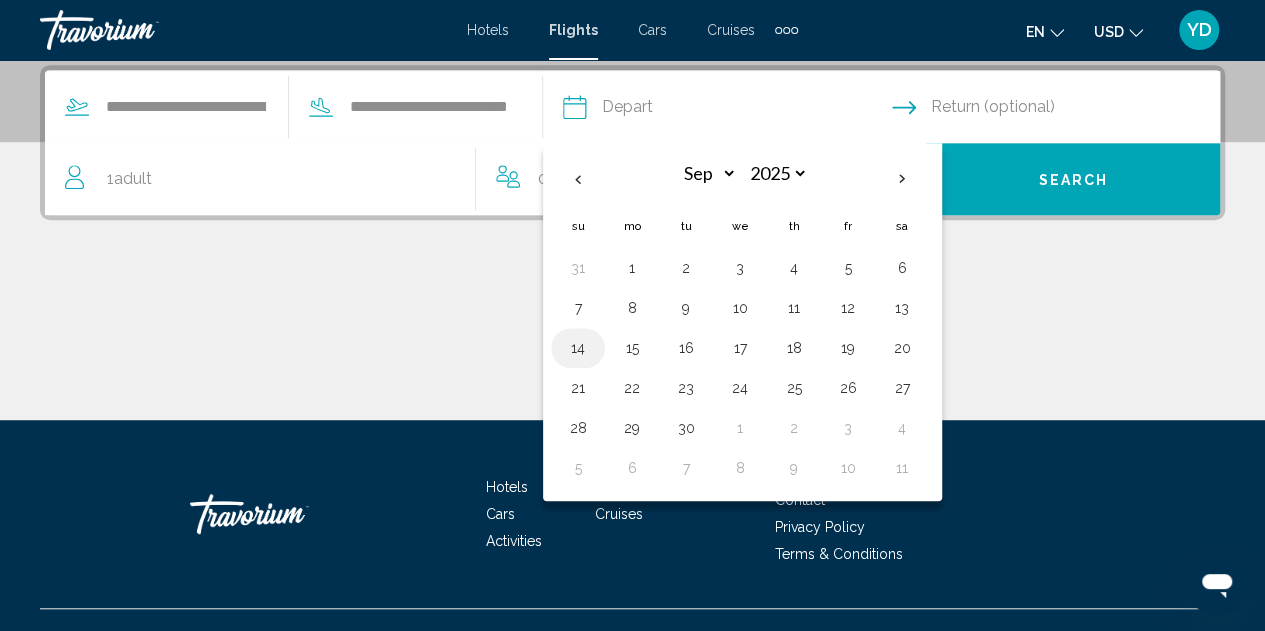 click on "14" at bounding box center (578, 348) 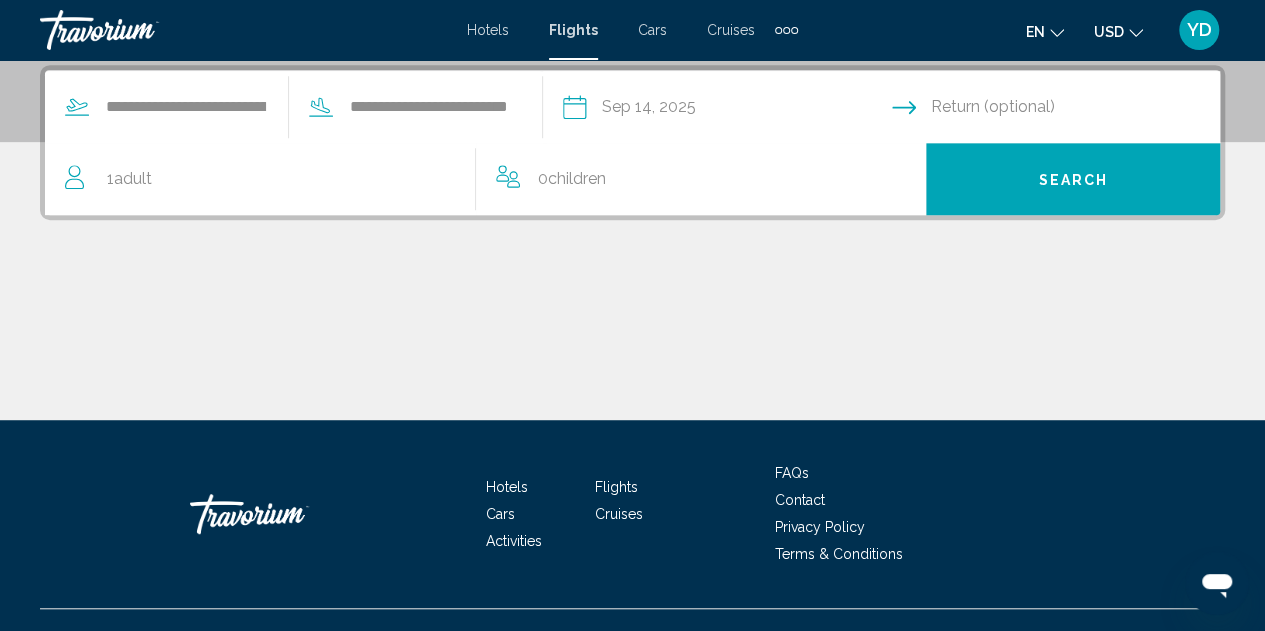 click at bounding box center (1060, 110) 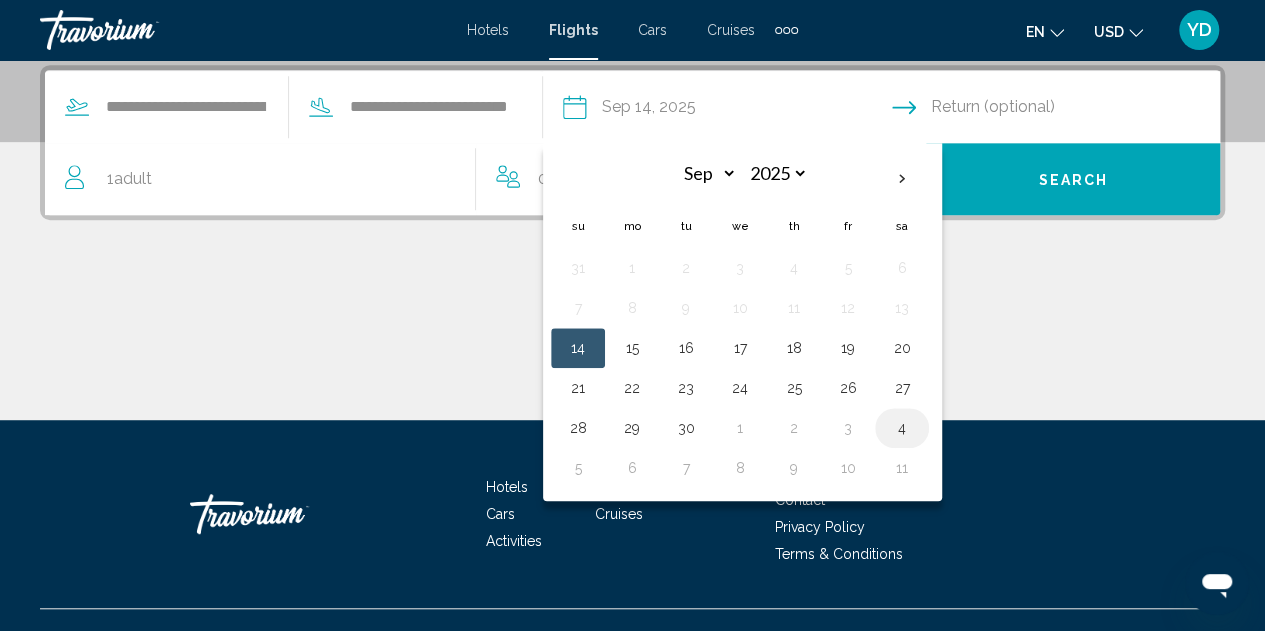 click on "4" at bounding box center [902, 428] 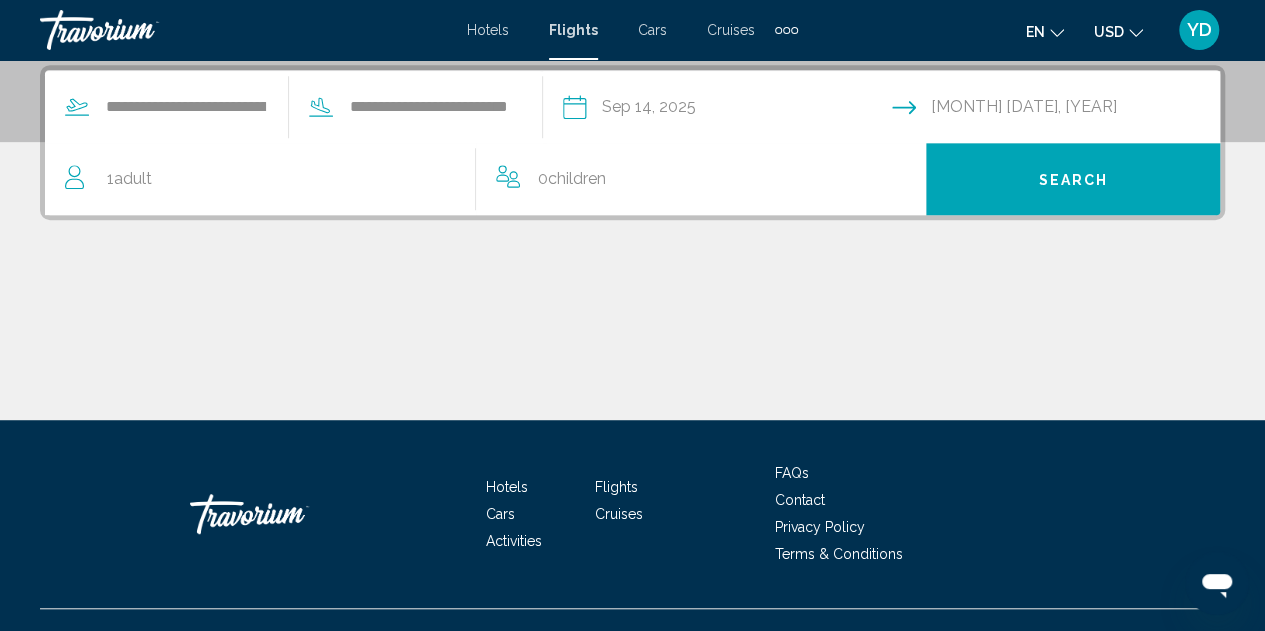 click on "Search" at bounding box center [1073, 178] 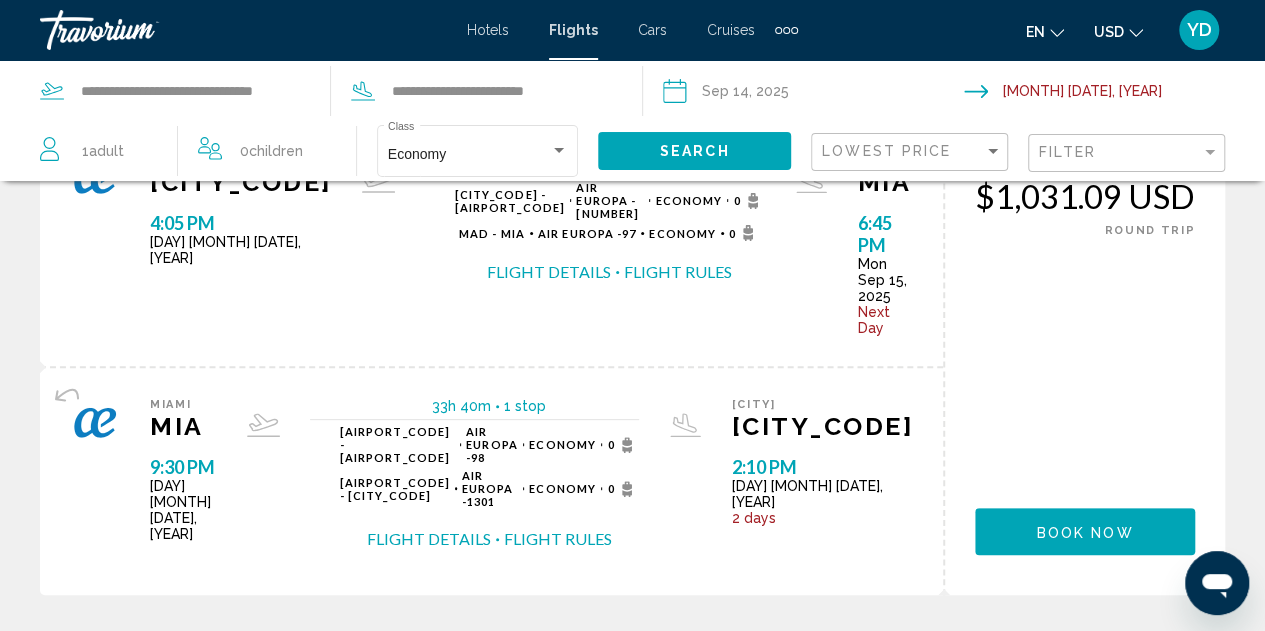 scroll, scrollTop: 0, scrollLeft: 0, axis: both 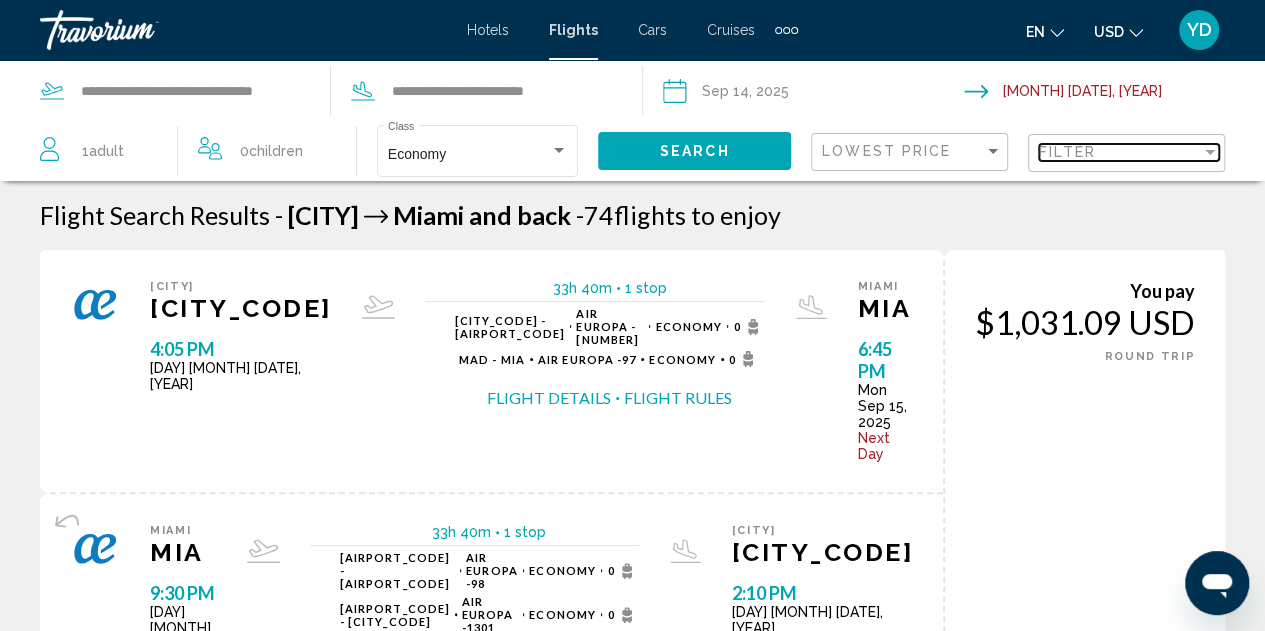 click on "Filter" at bounding box center (1067, 152) 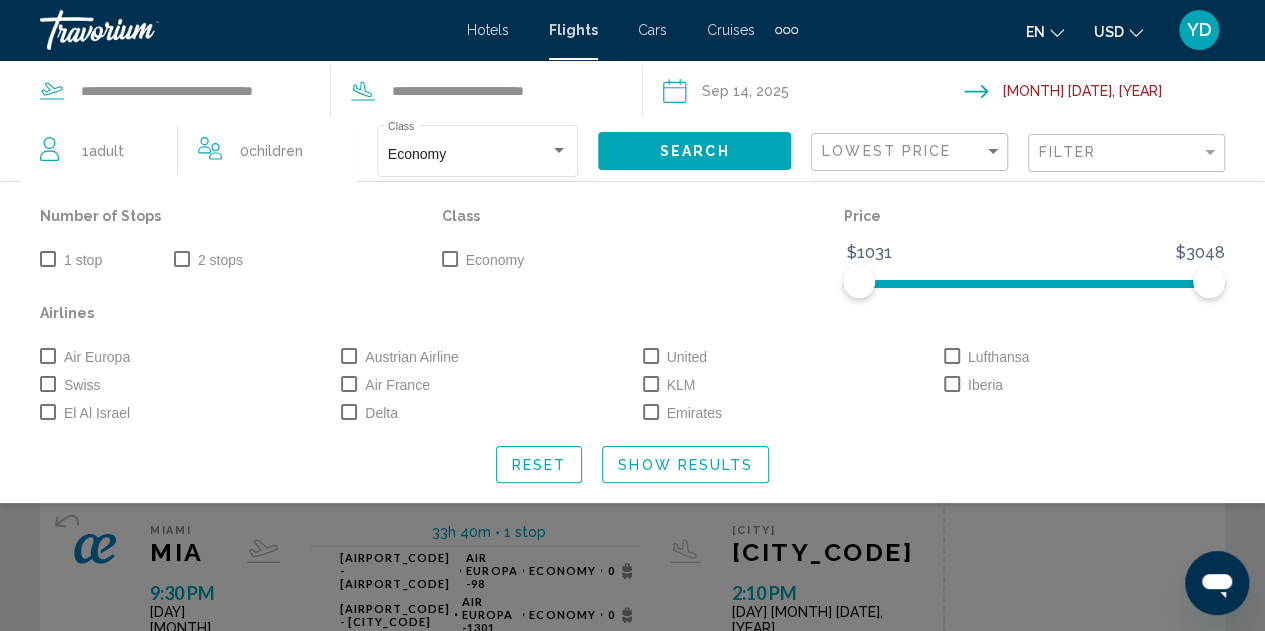 click at bounding box center (48, 259) 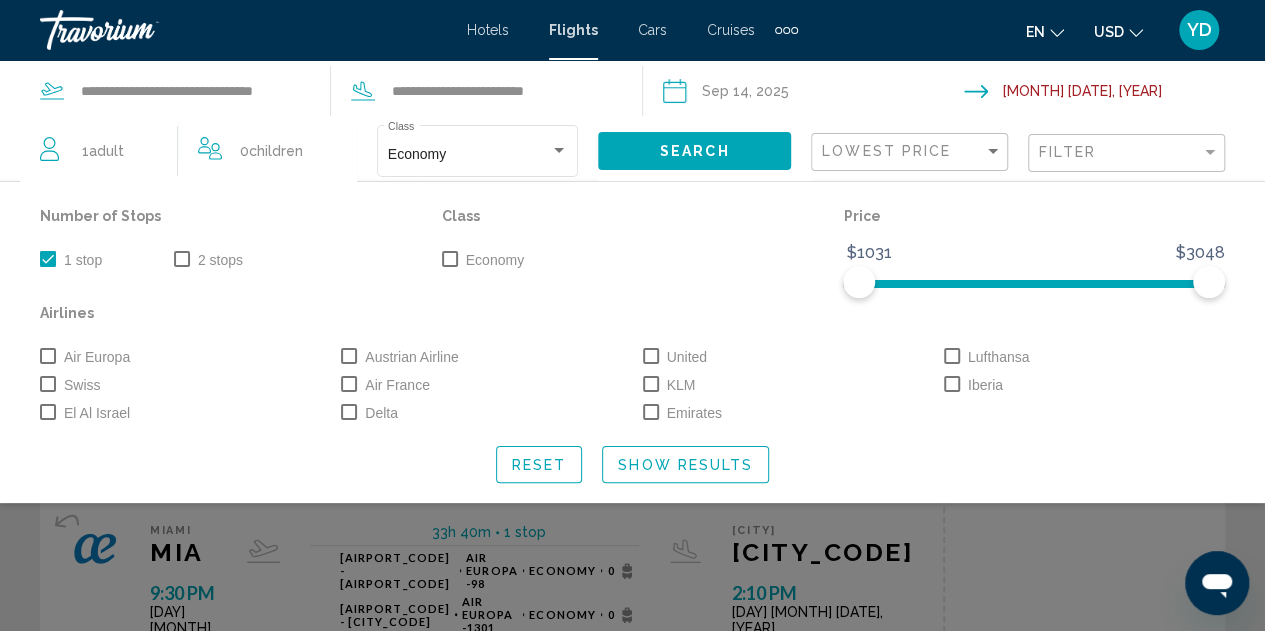 click at bounding box center [48, 259] 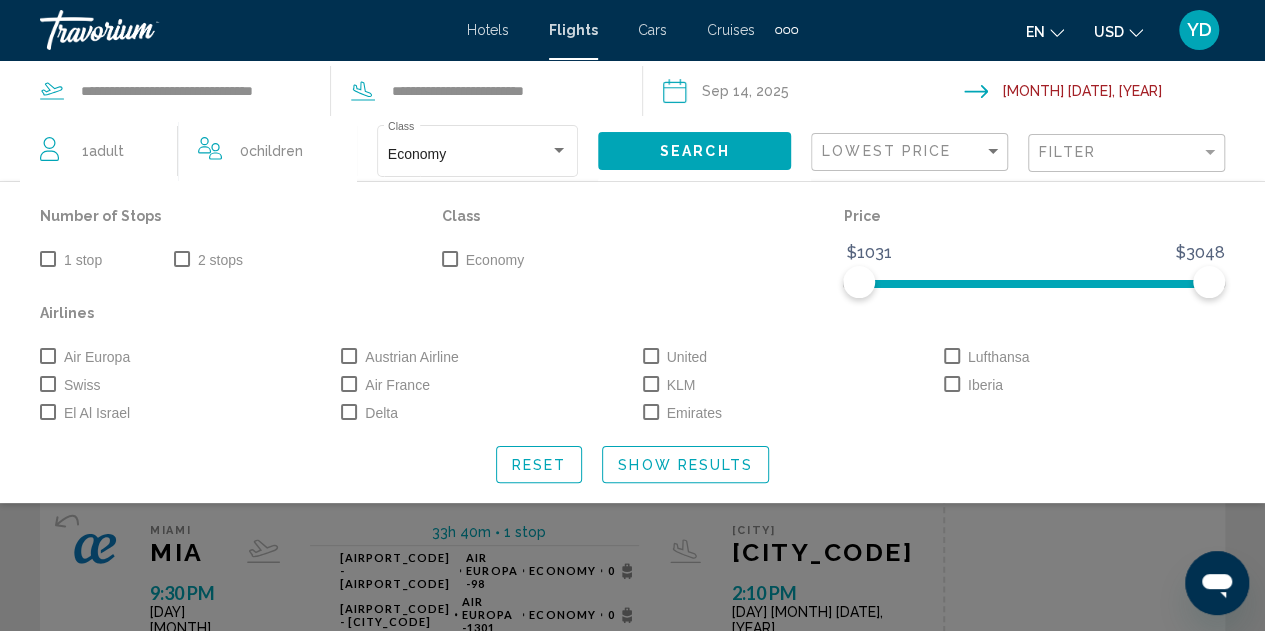 click at bounding box center [952, 356] 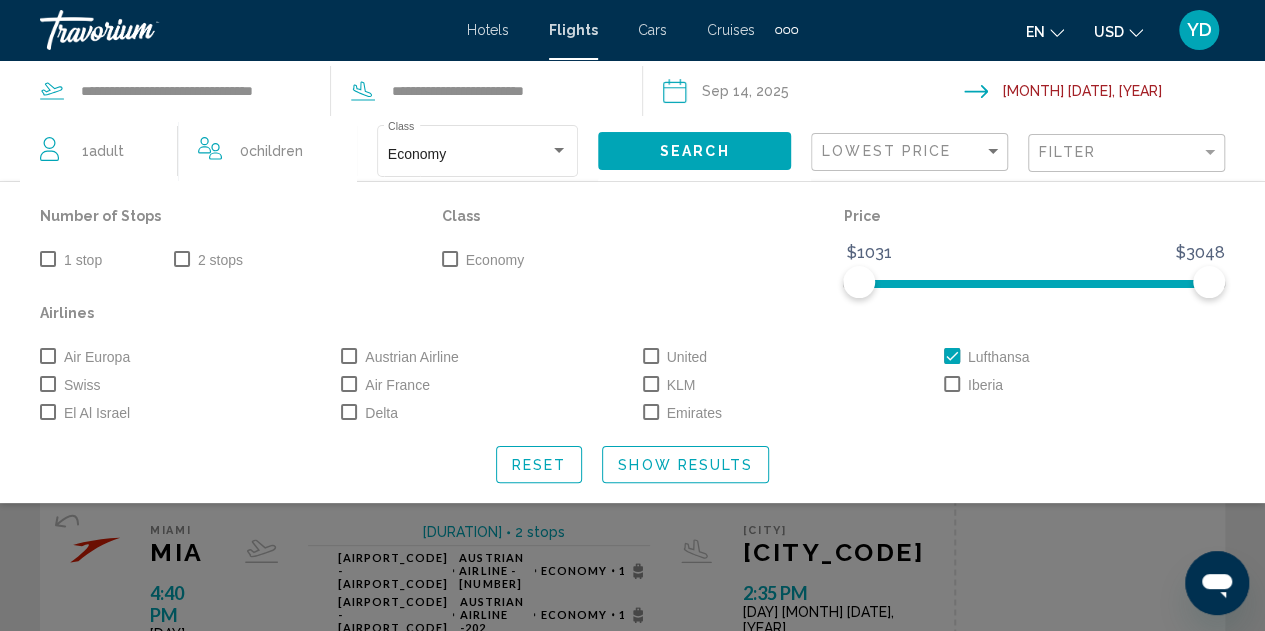 click on "Swiss" at bounding box center (70, 385) 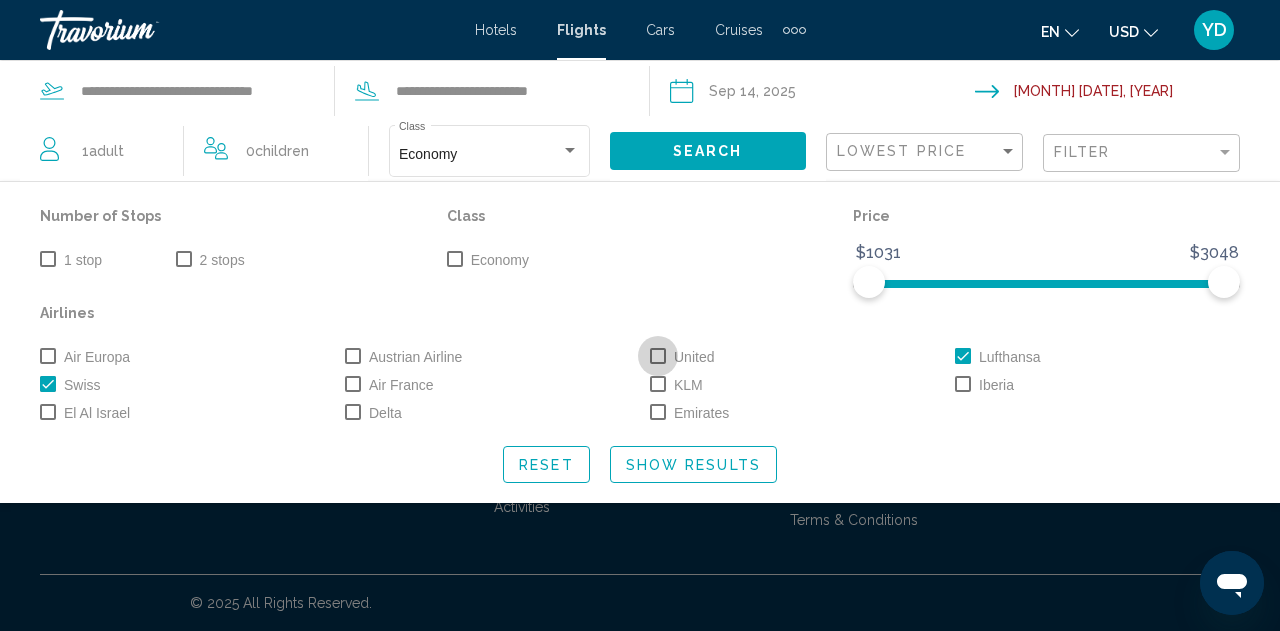 click at bounding box center [658, 356] 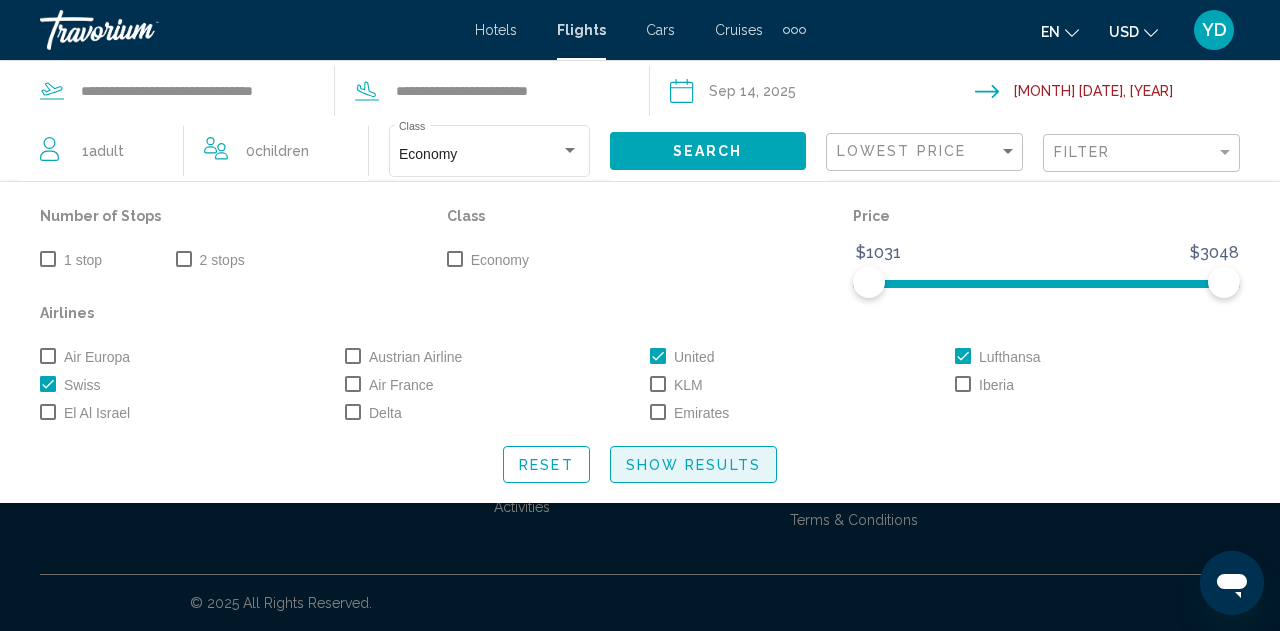 click on "Show Results" 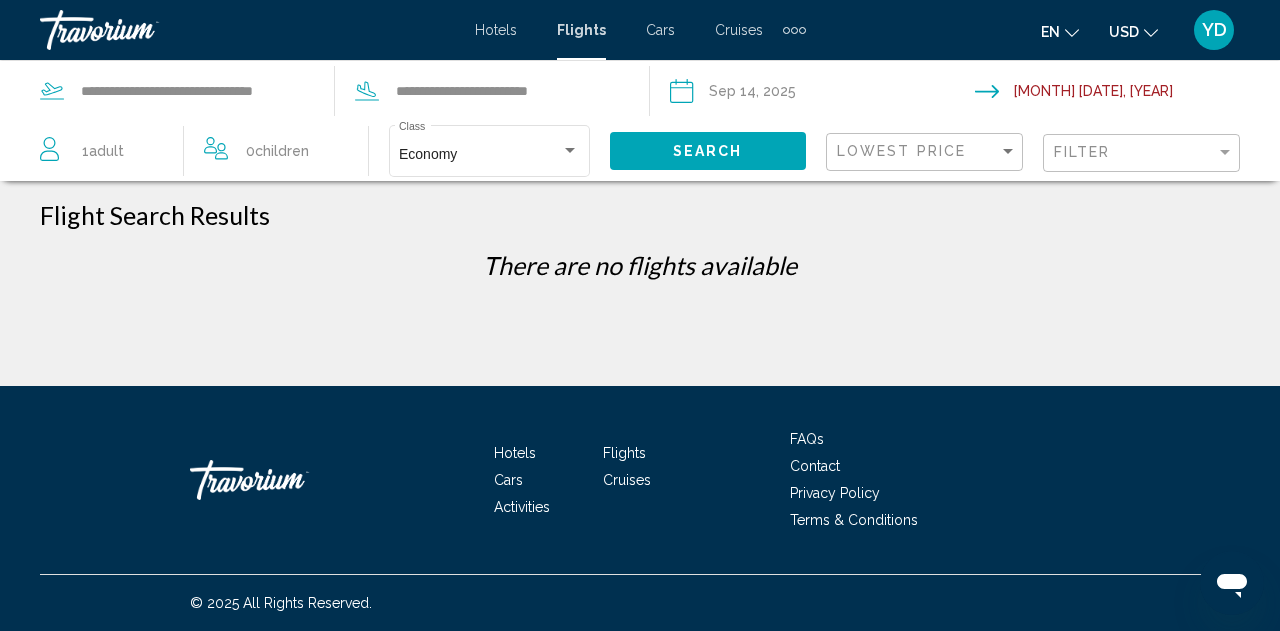 click on "Filter" at bounding box center [1144, 153] 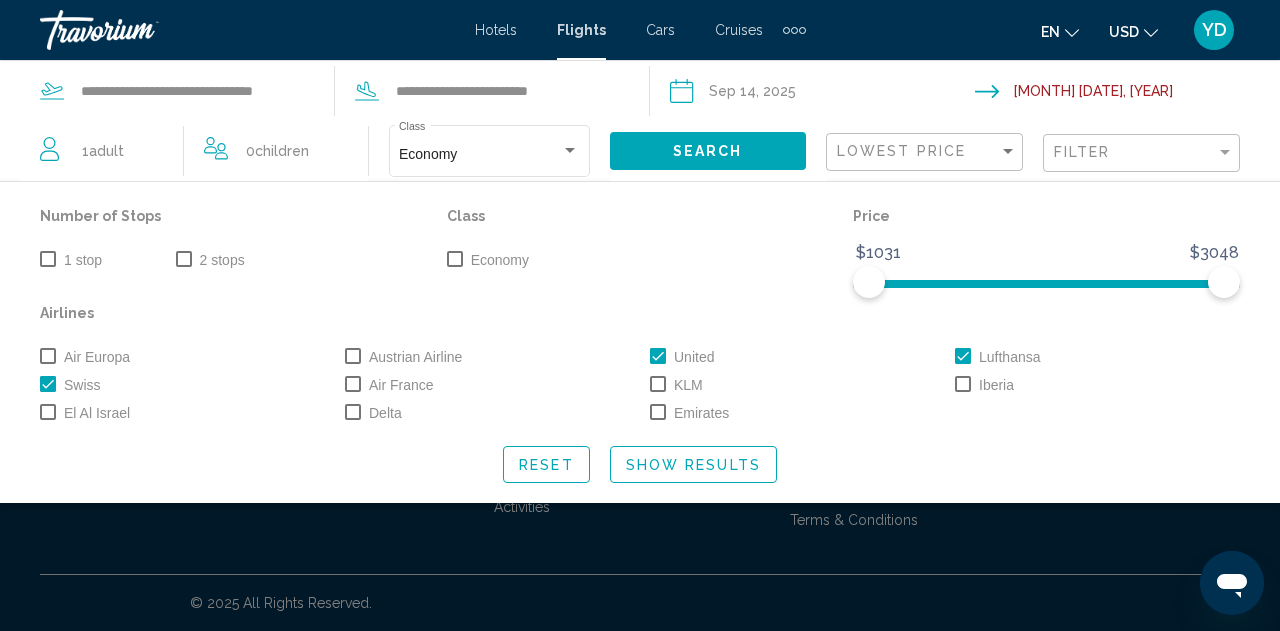 click at bounding box center (658, 356) 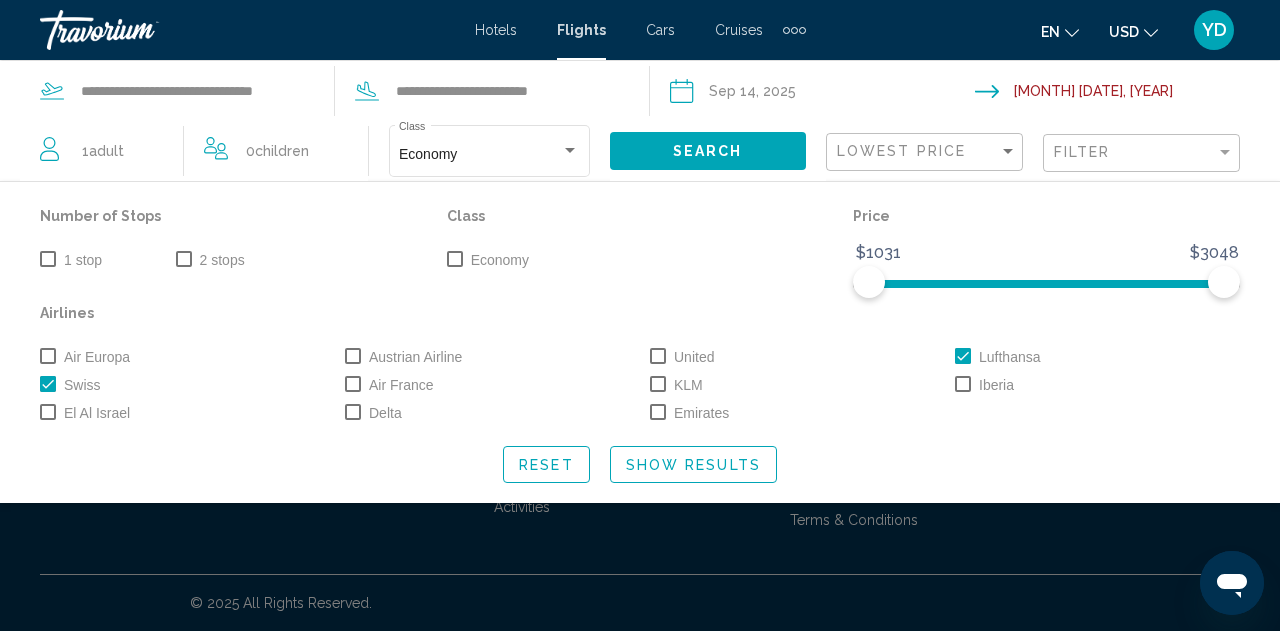 click at bounding box center (963, 356) 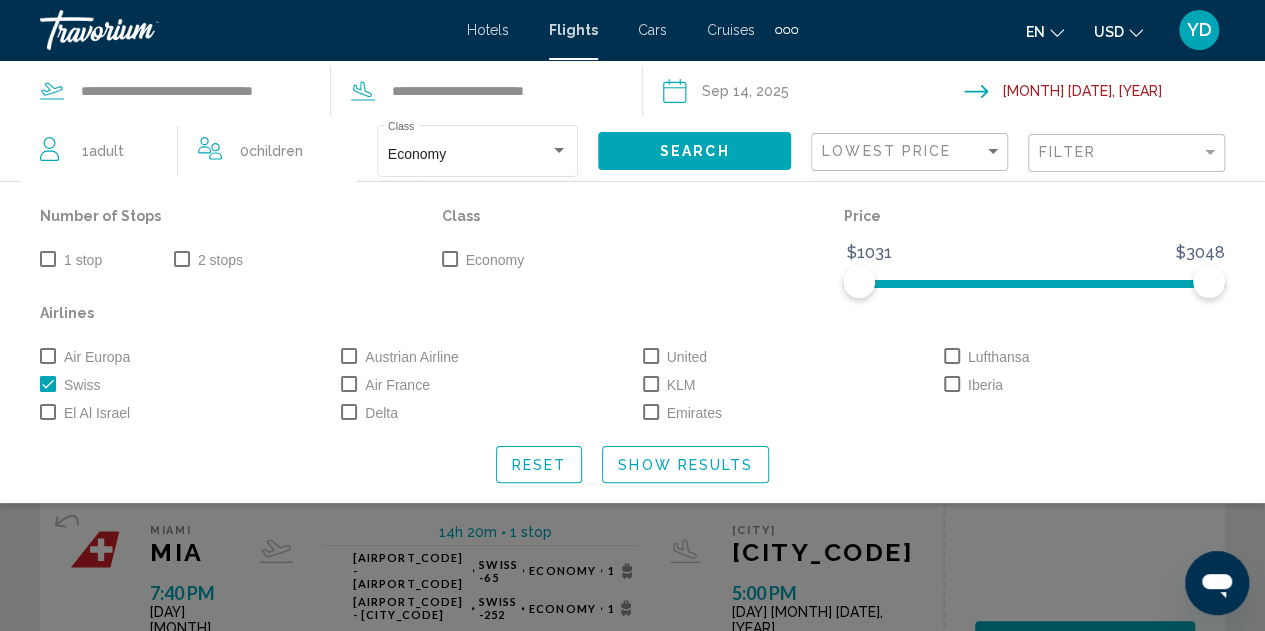 click on "Show Results" 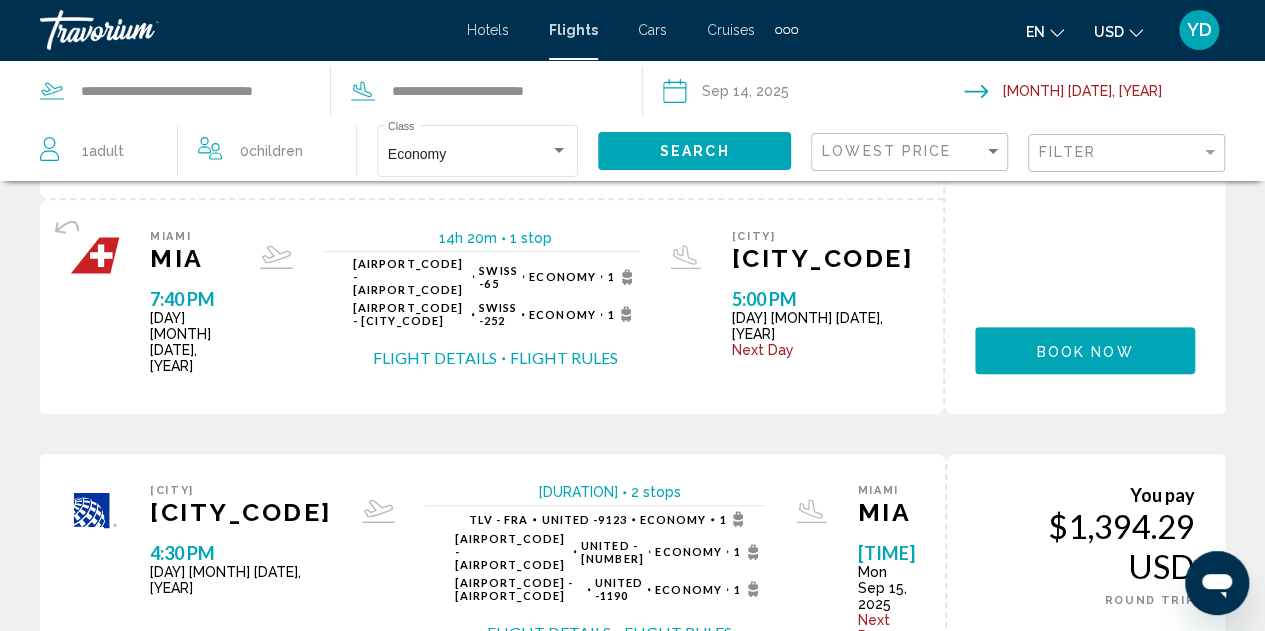scroll, scrollTop: 0, scrollLeft: 0, axis: both 